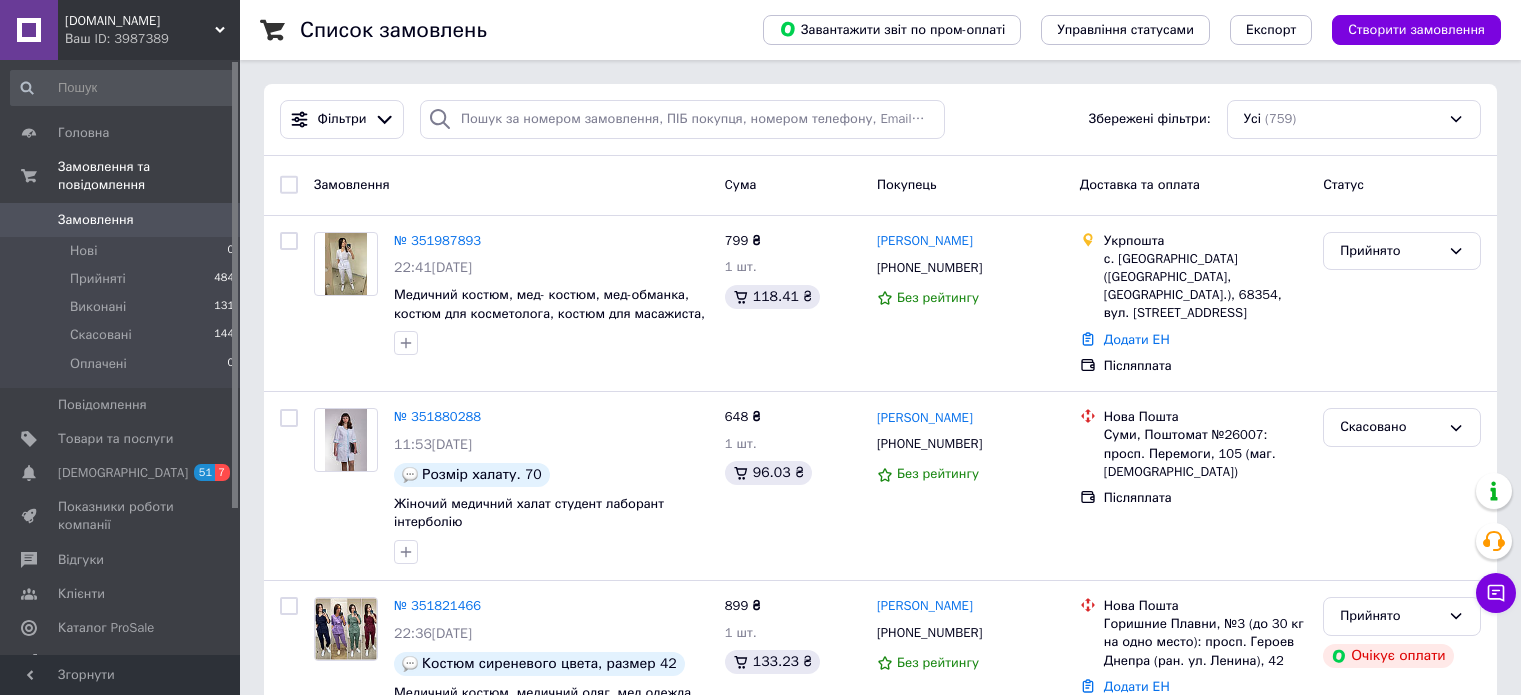 scroll, scrollTop: 0, scrollLeft: 0, axis: both 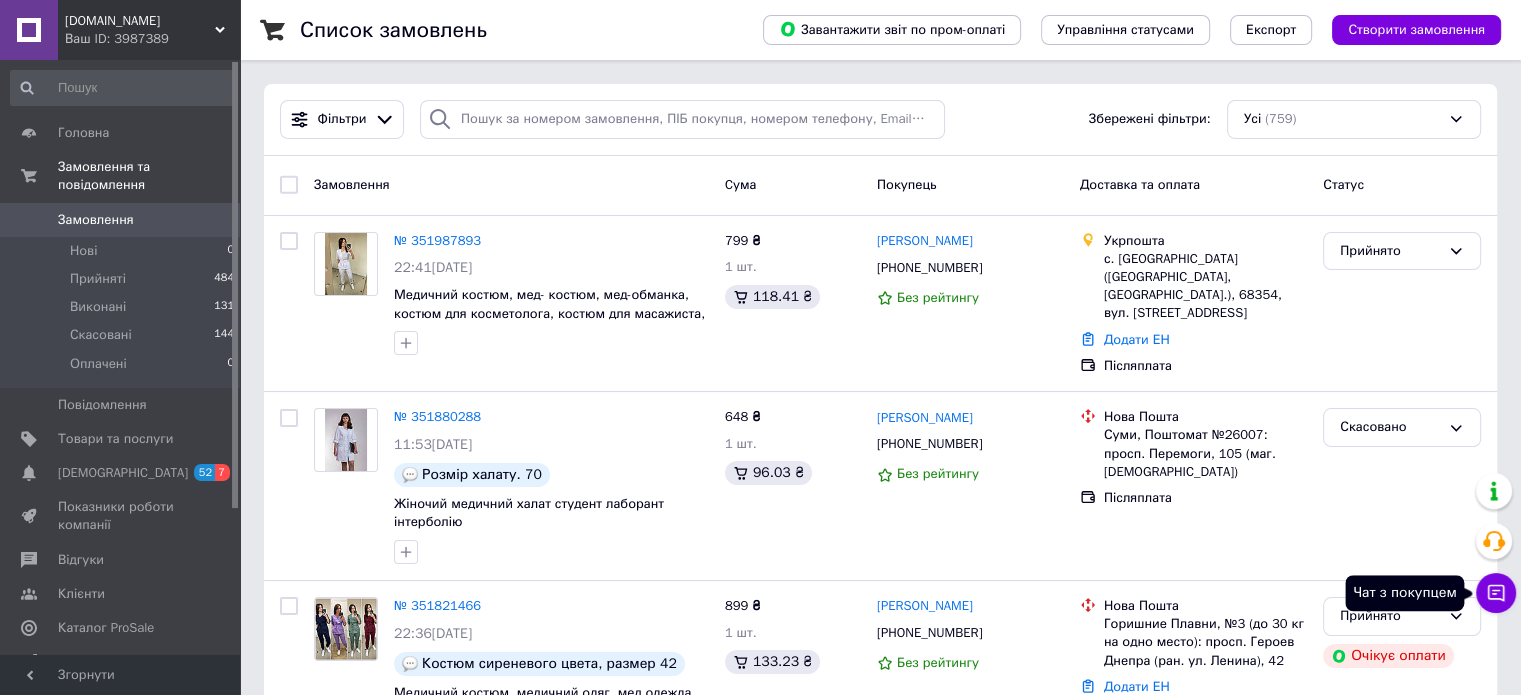 click on "Чат з покупцем" at bounding box center (1496, 593) 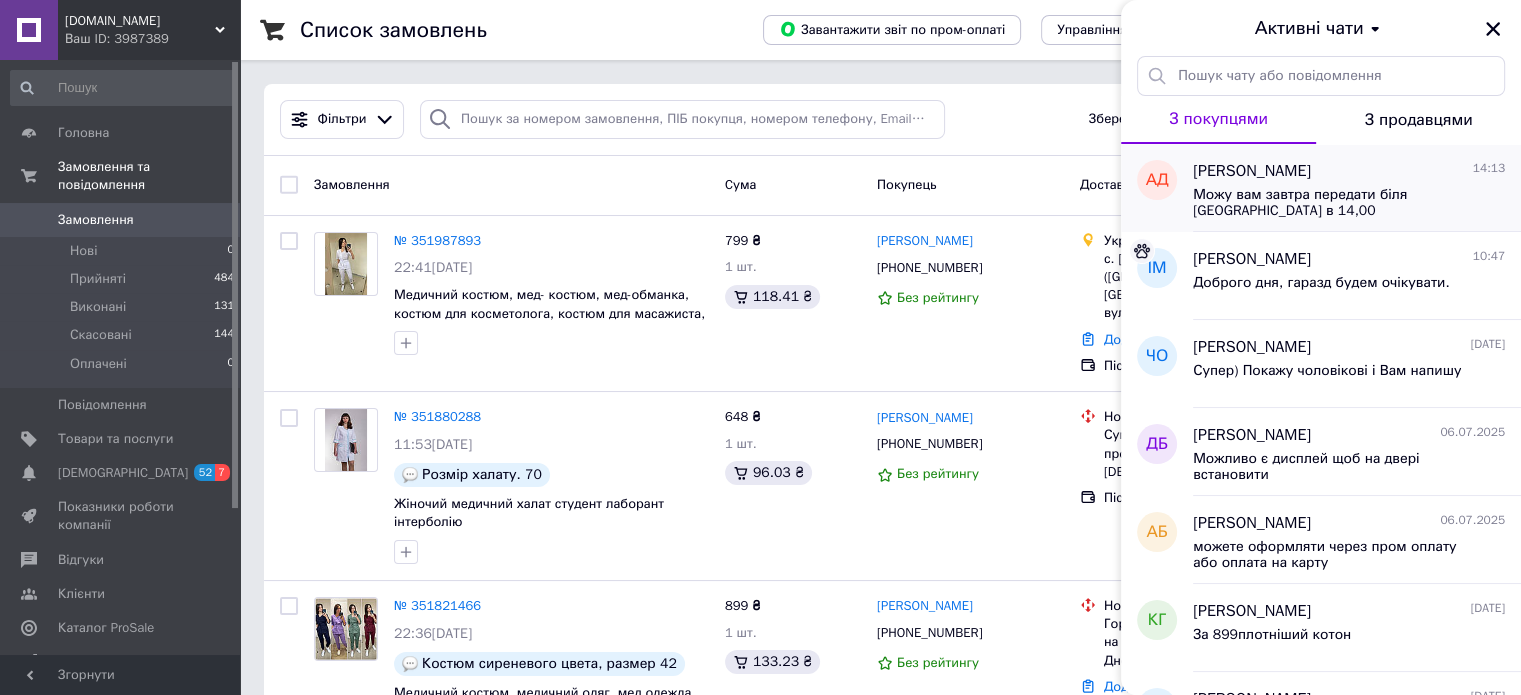 click on "Можу вам завтра передати біля [GEOGRAPHIC_DATA] в 14,00" at bounding box center (1335, 203) 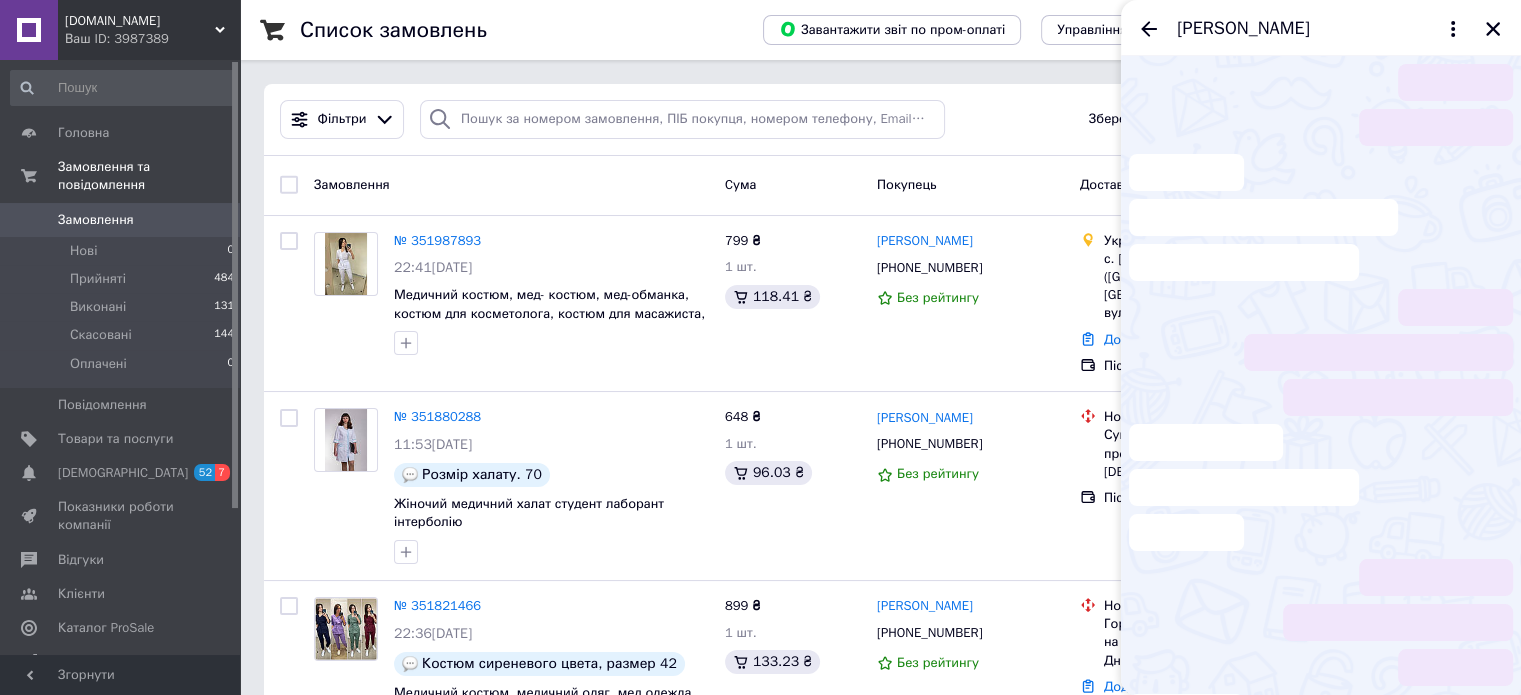 scroll, scrollTop: 276, scrollLeft: 0, axis: vertical 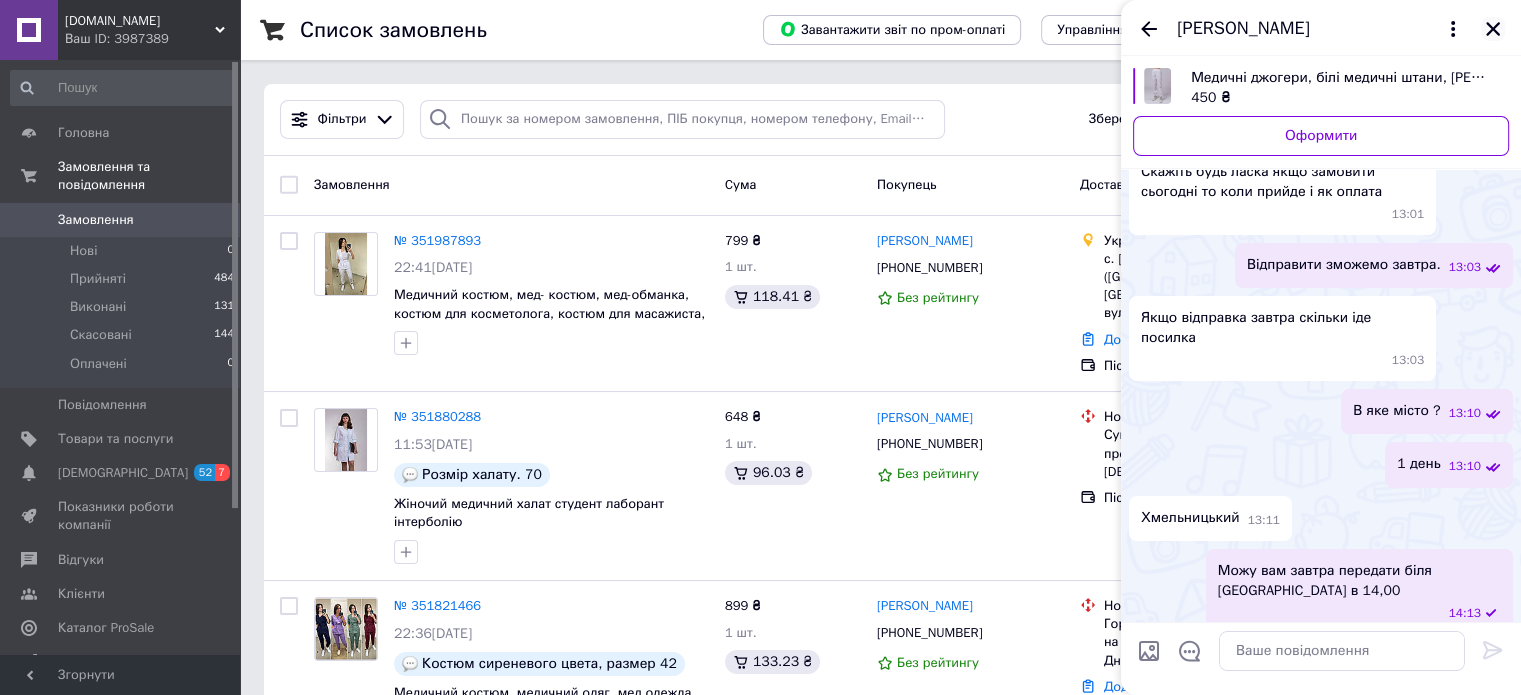 click 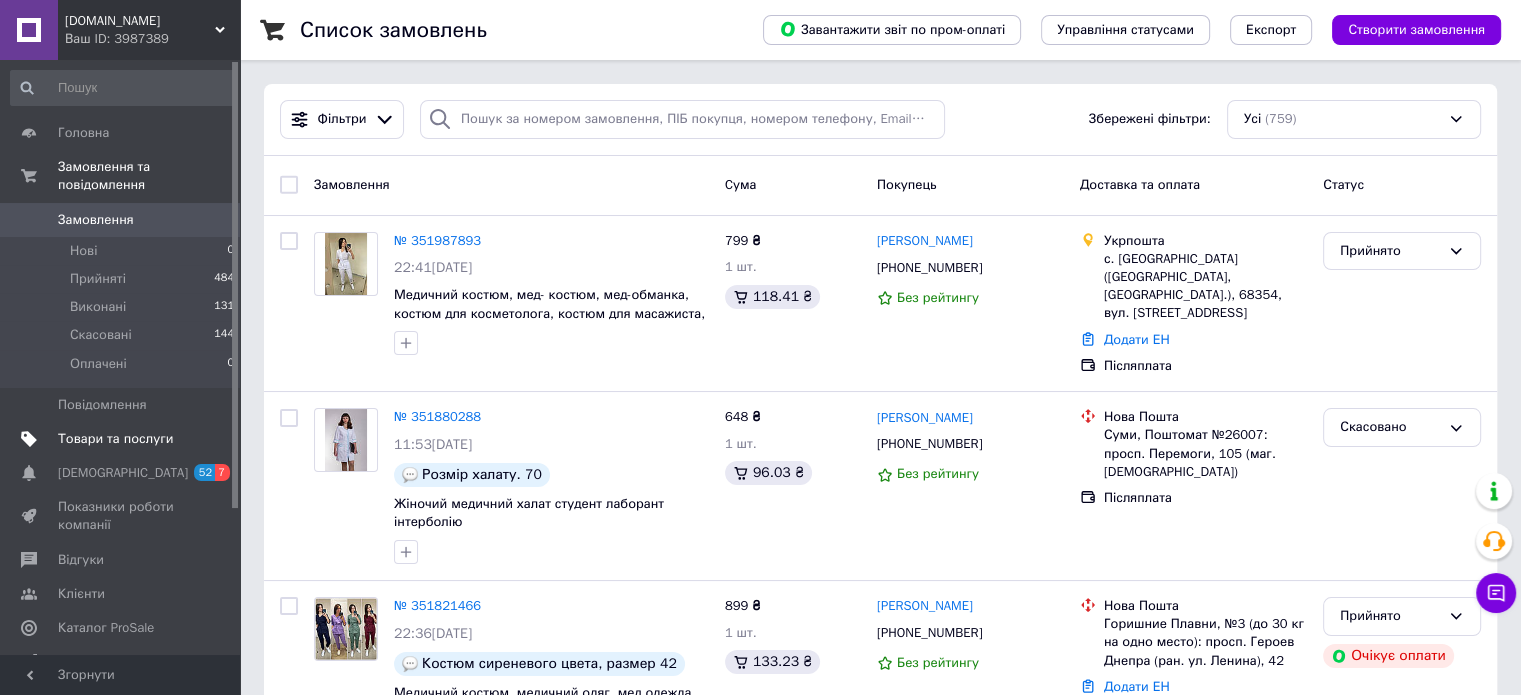click on "Товари та послуги" at bounding box center (115, 439) 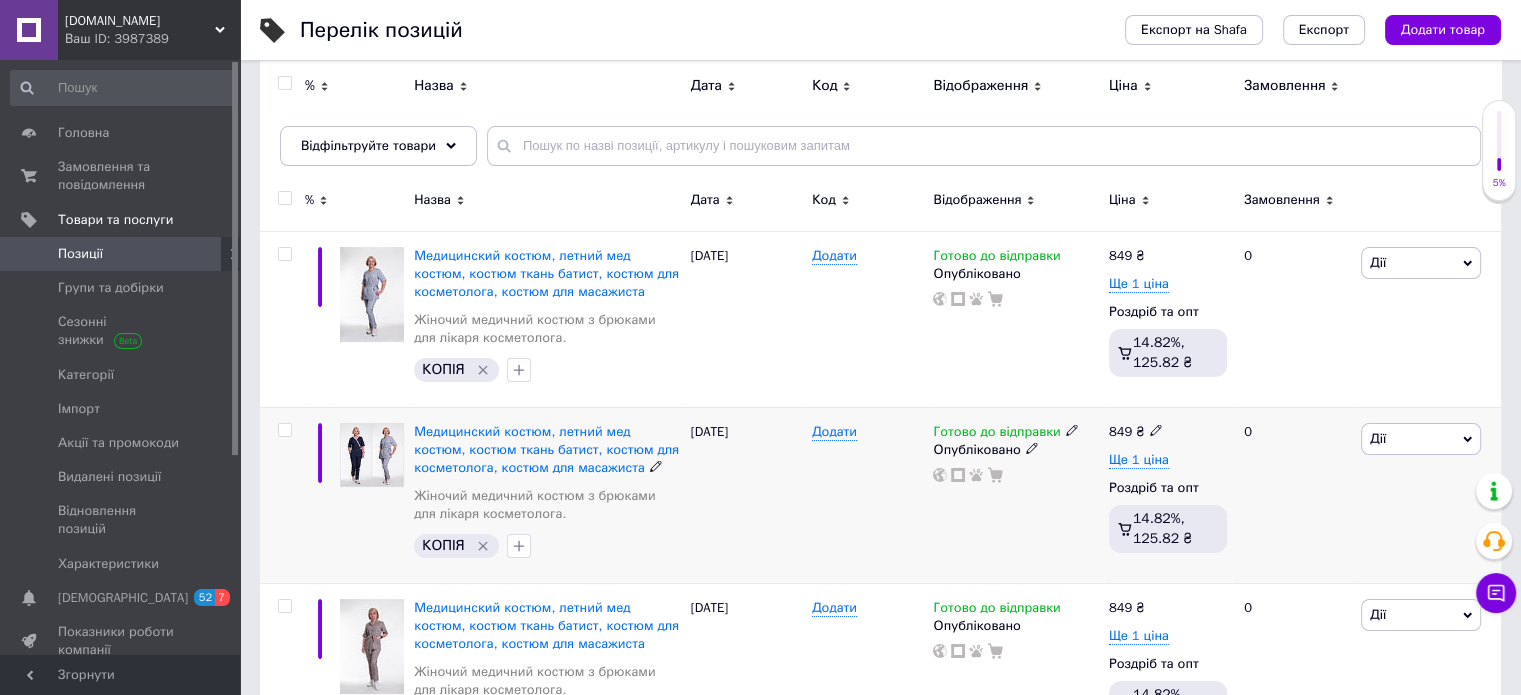 scroll, scrollTop: 100, scrollLeft: 0, axis: vertical 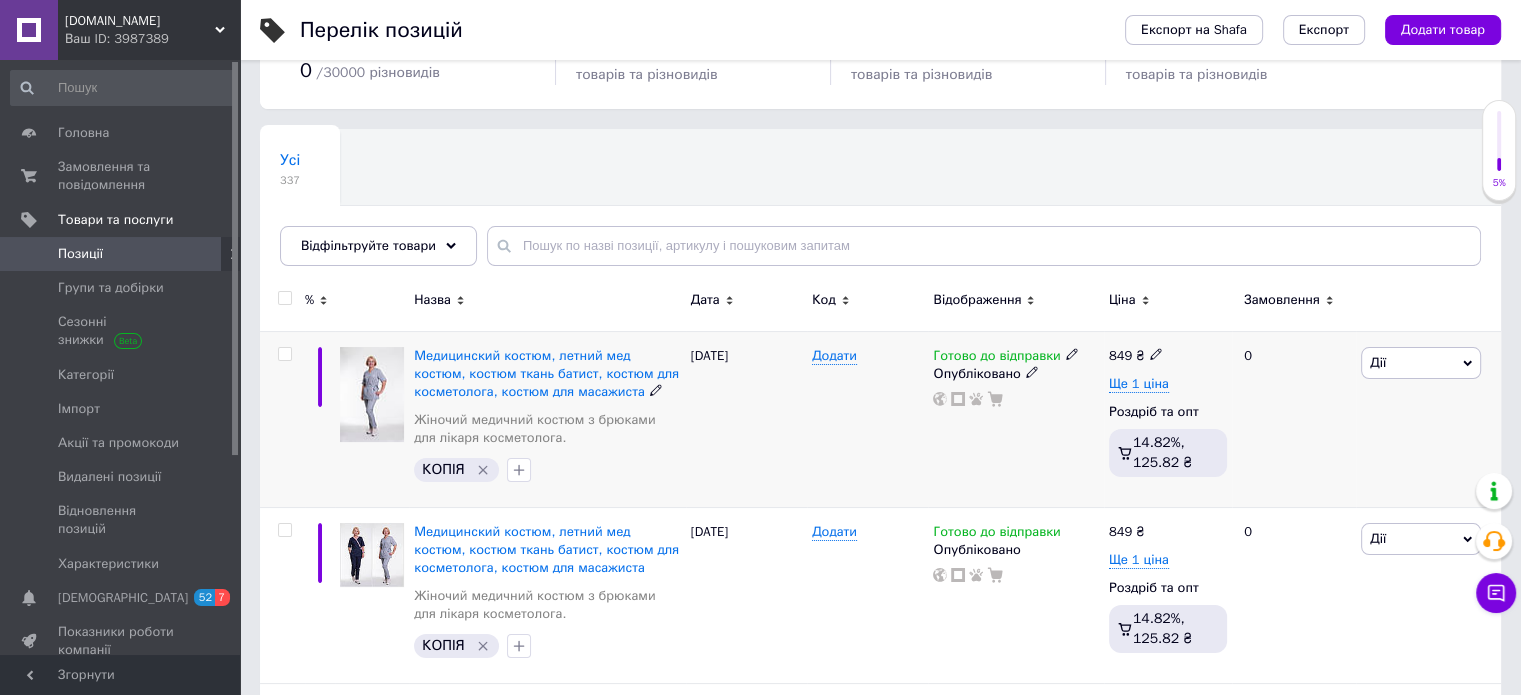 click on "Дії" at bounding box center (1421, 363) 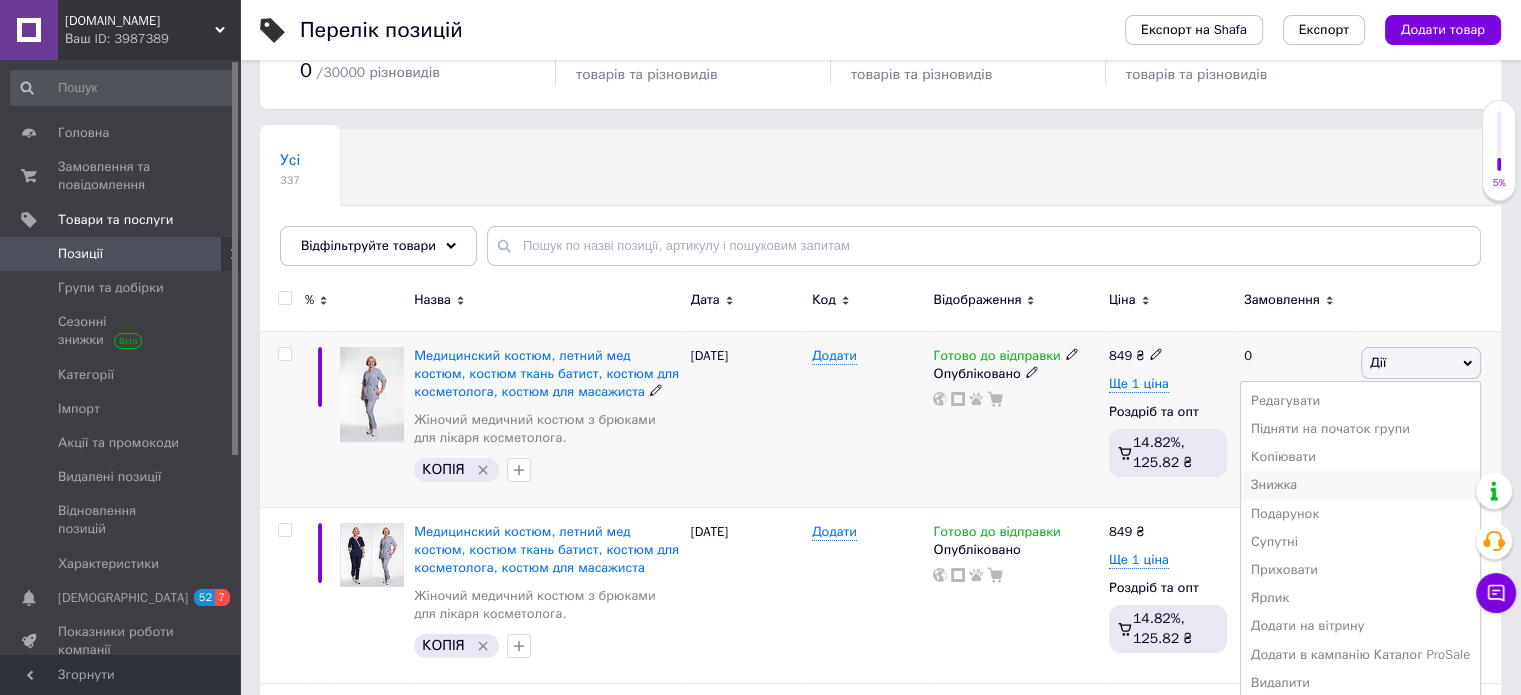 click on "Знижка" at bounding box center (1360, 485) 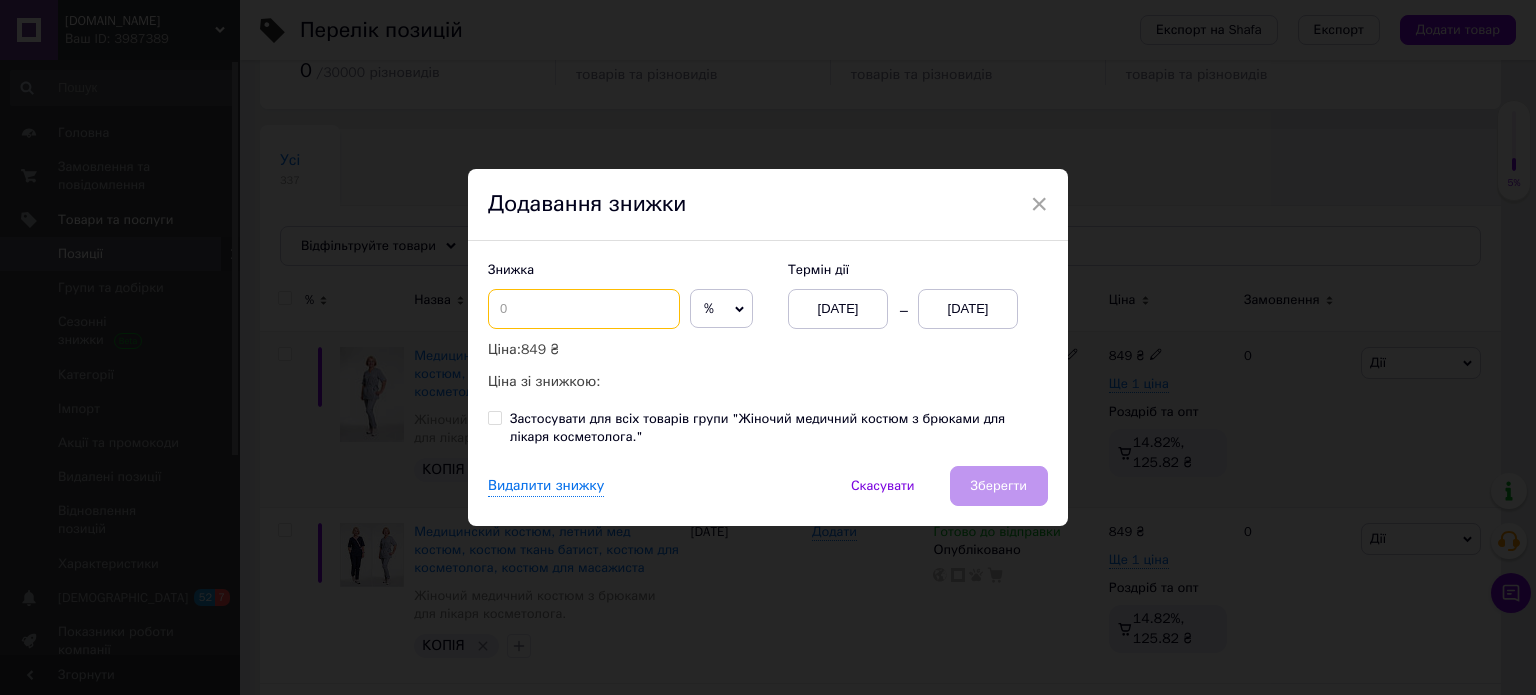click at bounding box center [584, 309] 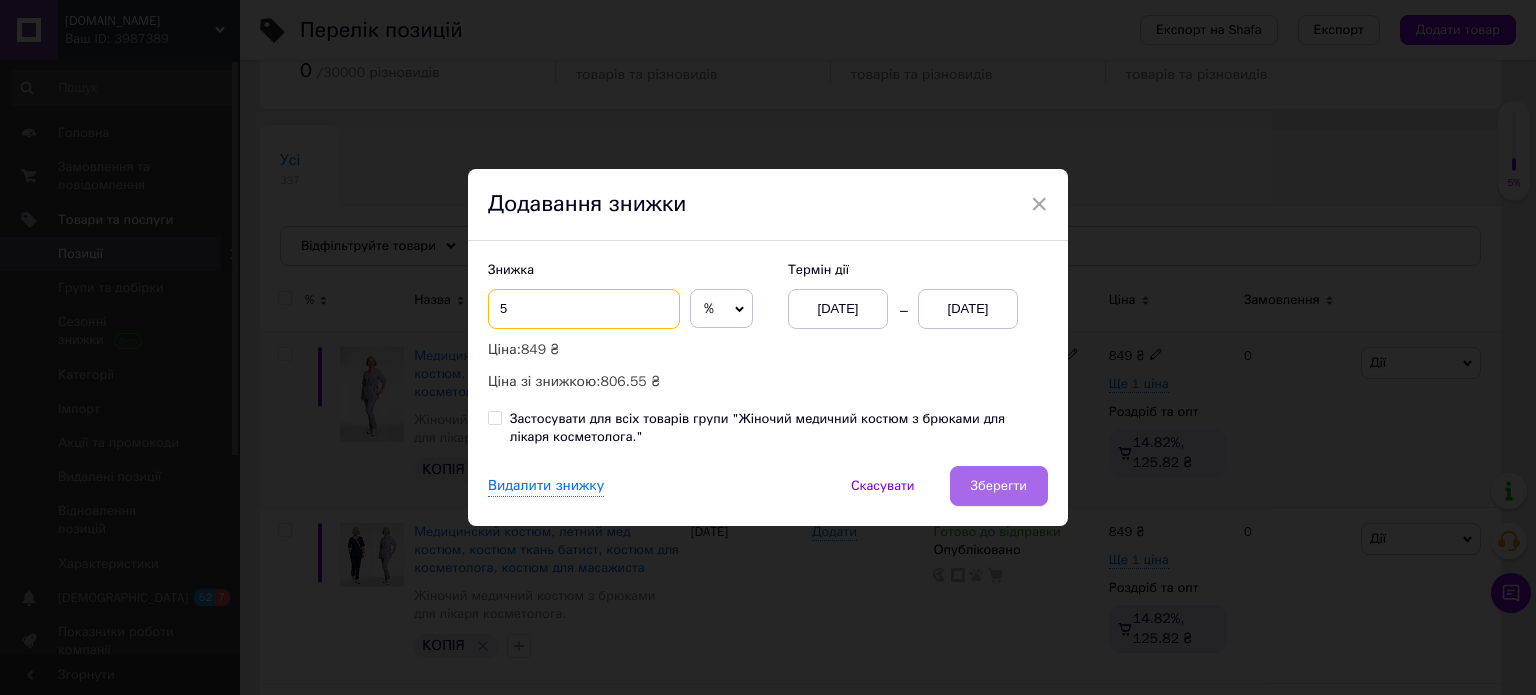 type on "5" 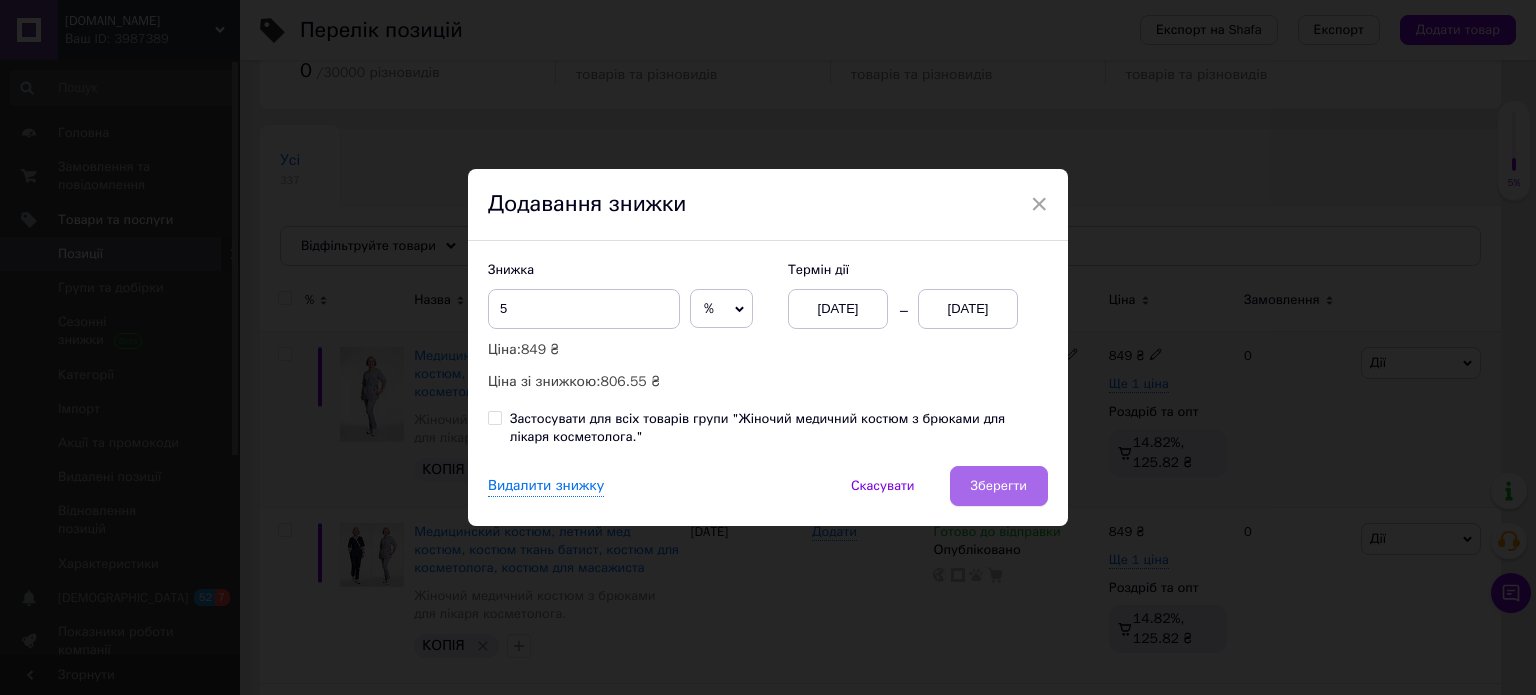 click on "Зберегти" at bounding box center (999, 486) 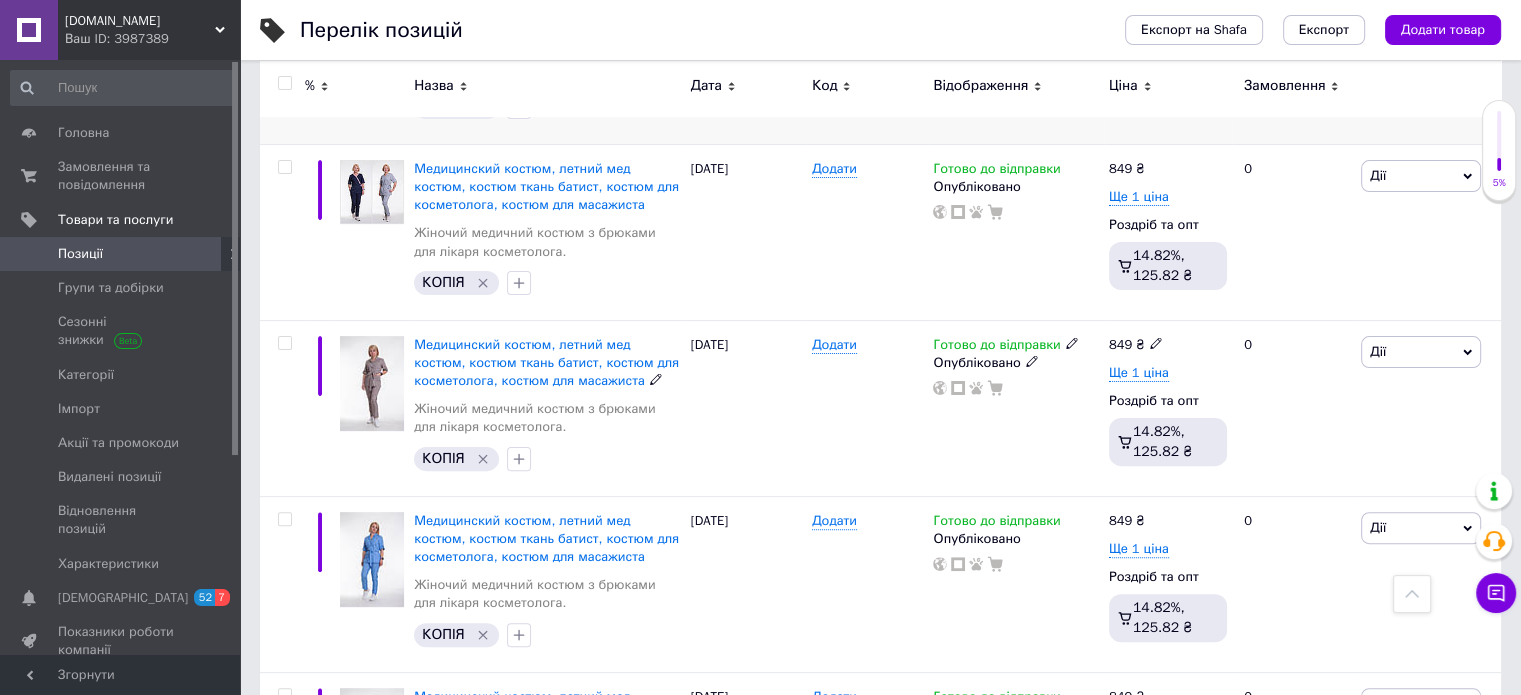 scroll, scrollTop: 500, scrollLeft: 0, axis: vertical 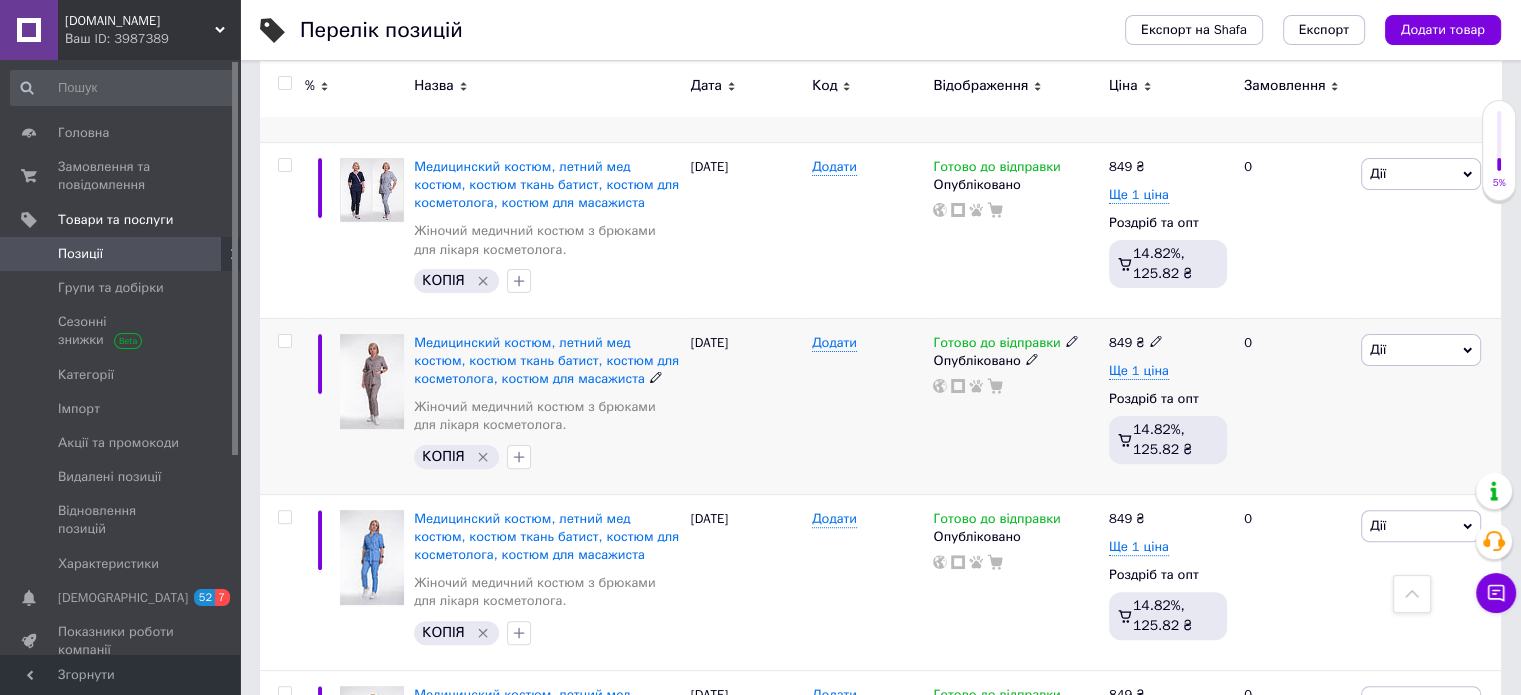 click 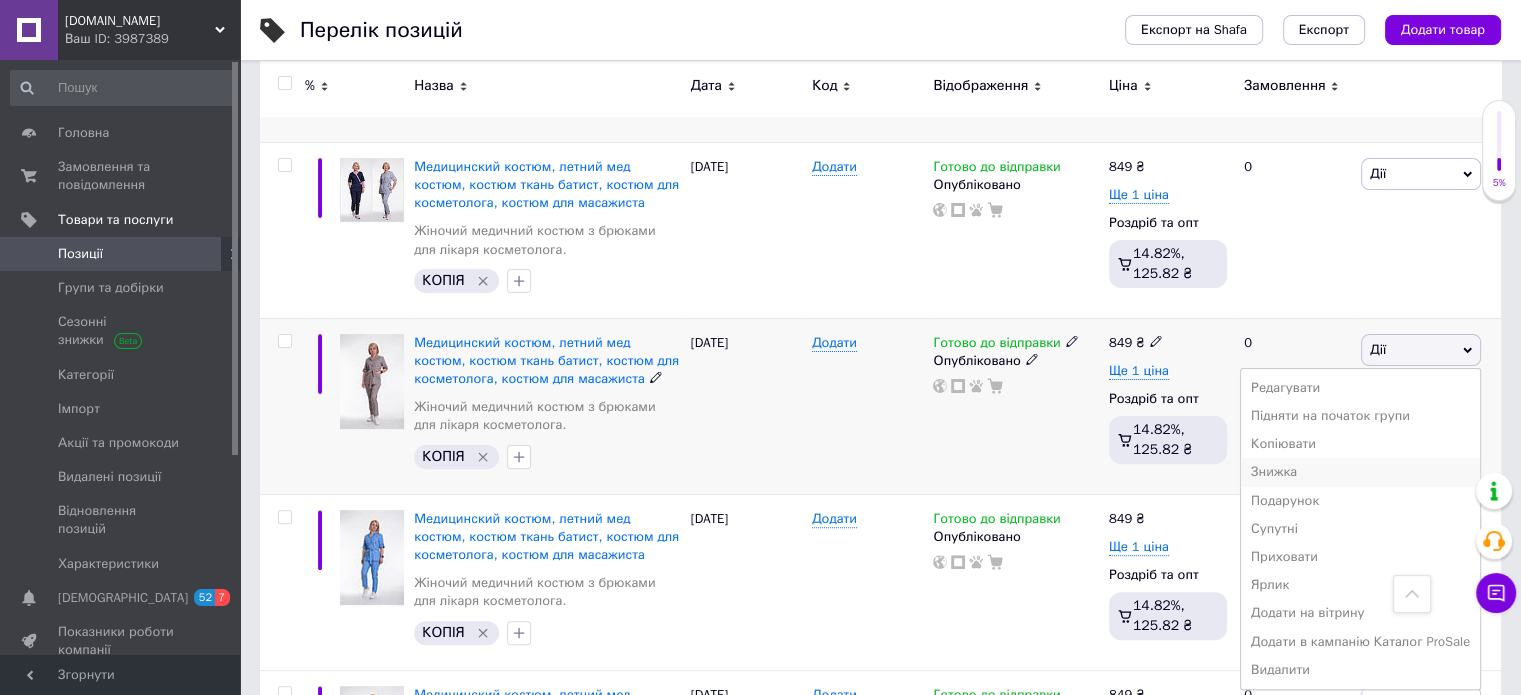 click on "Знижка" at bounding box center [1360, 472] 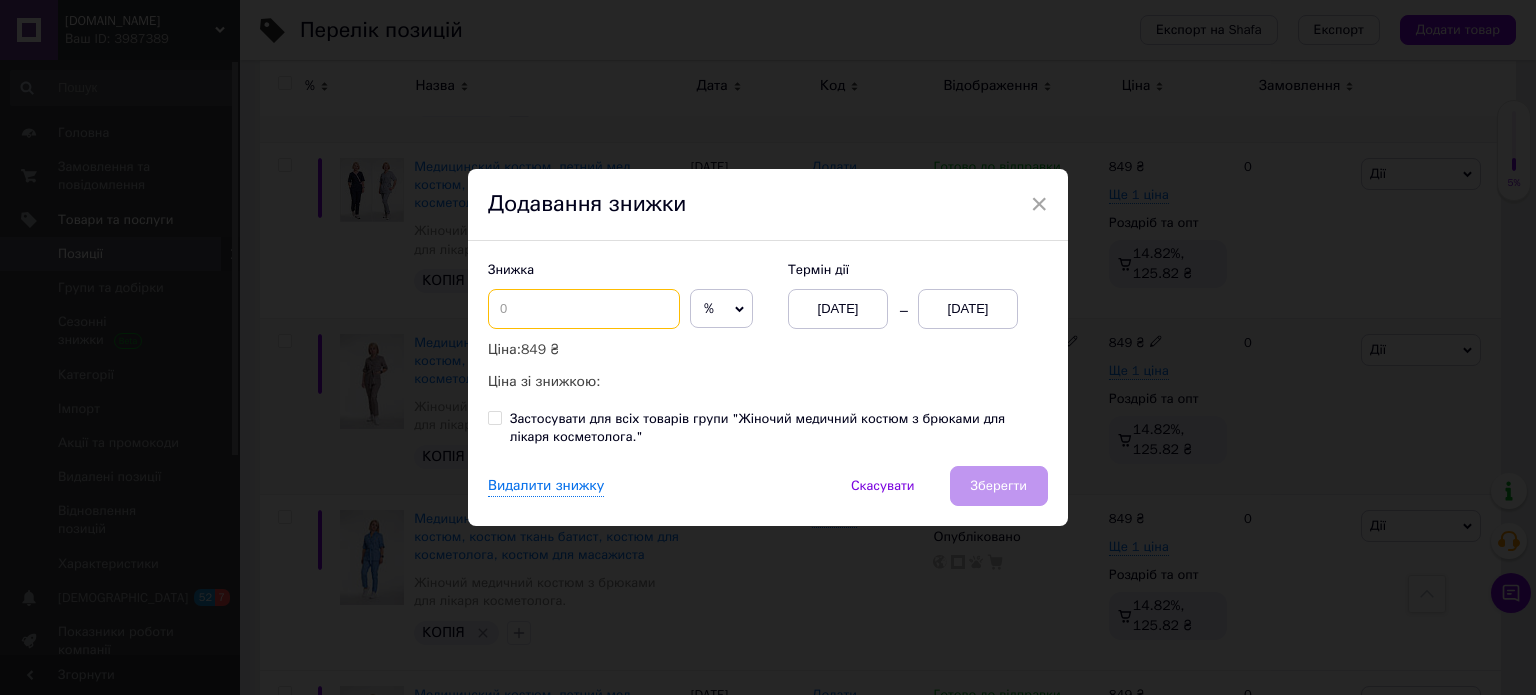 click at bounding box center (584, 309) 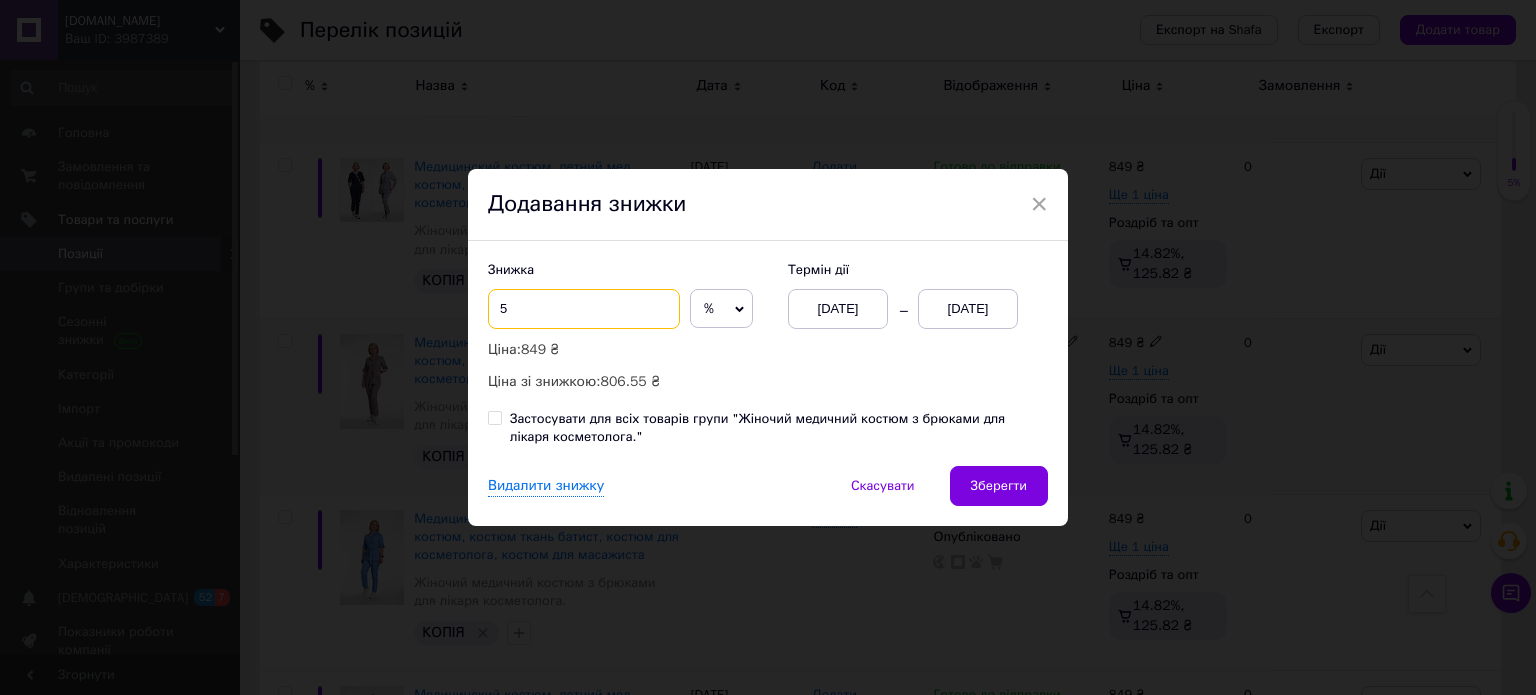 type on "5" 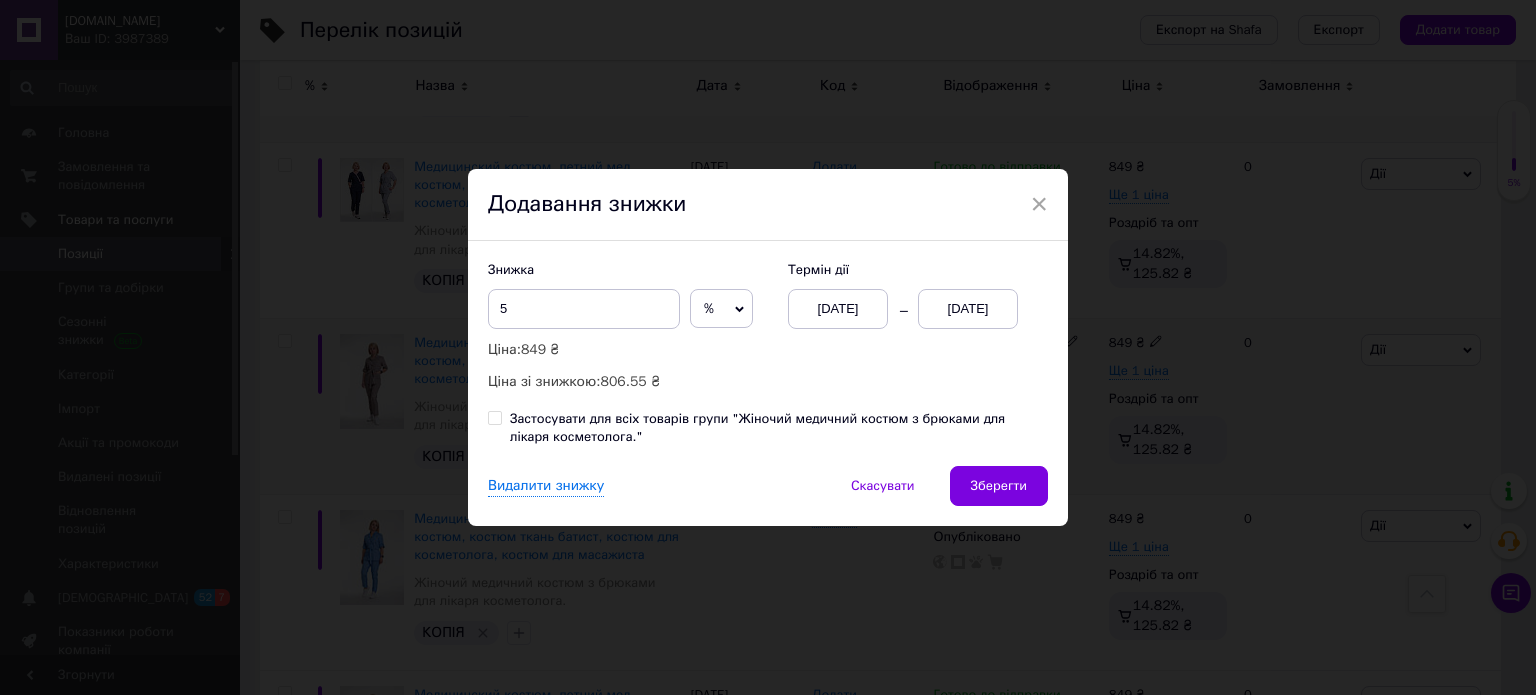 click on "[DATE]" at bounding box center [968, 309] 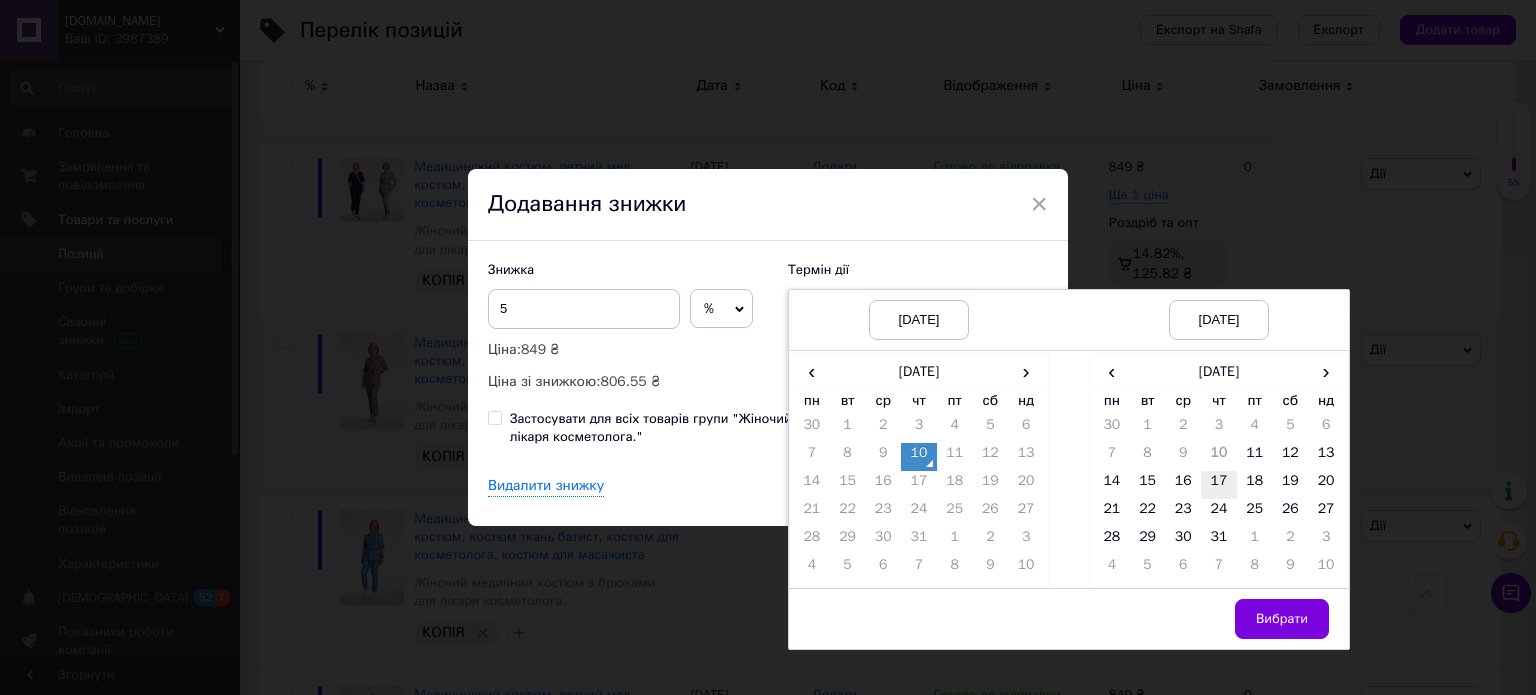 click on "17" at bounding box center [1219, 485] 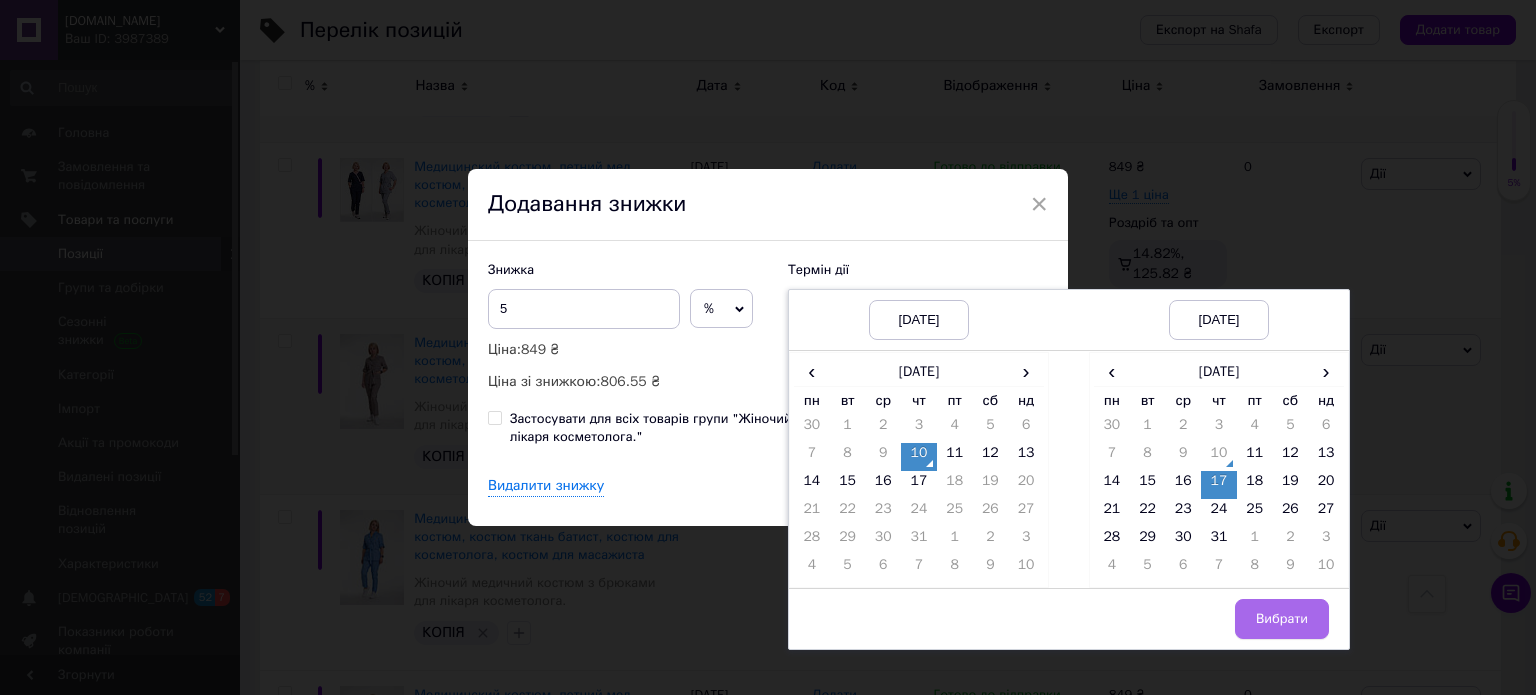 click on "Вибрати" at bounding box center [1282, 619] 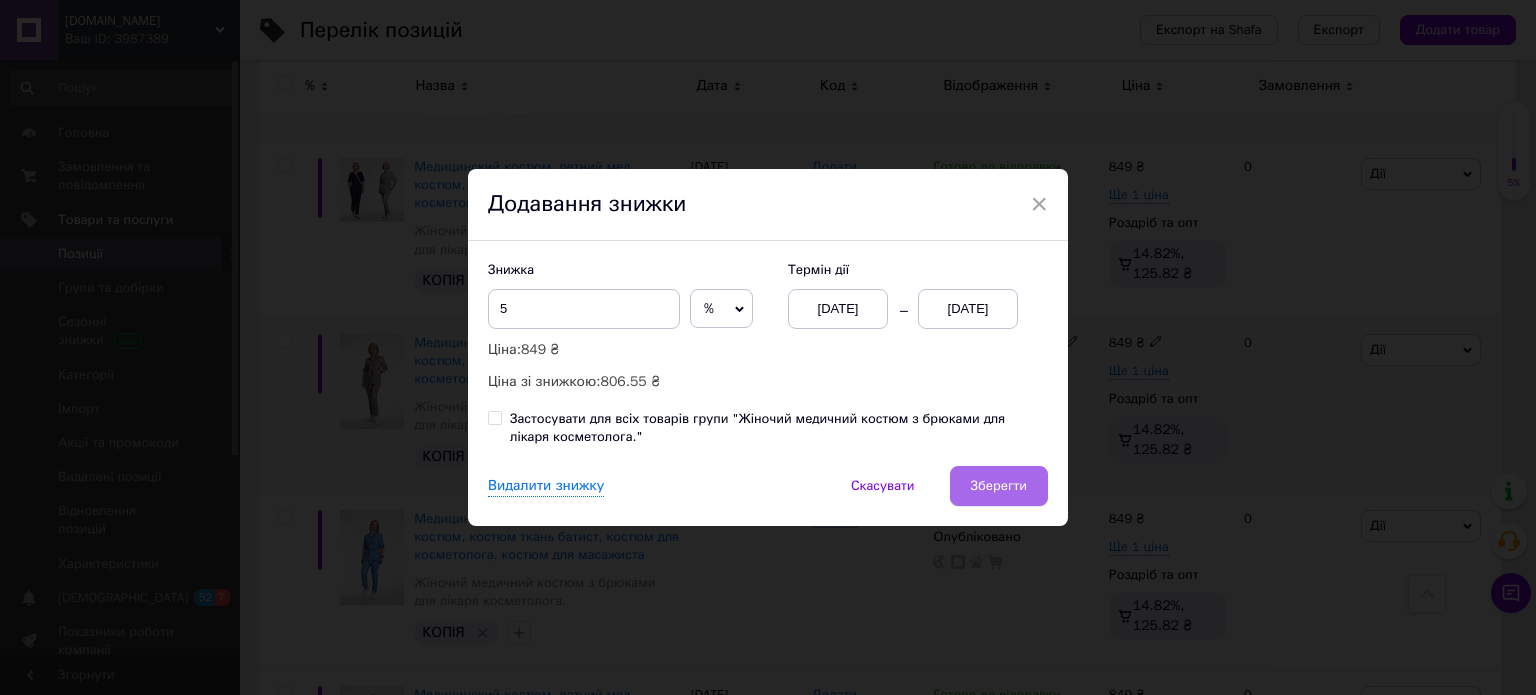 click on "Зберегти" at bounding box center [999, 486] 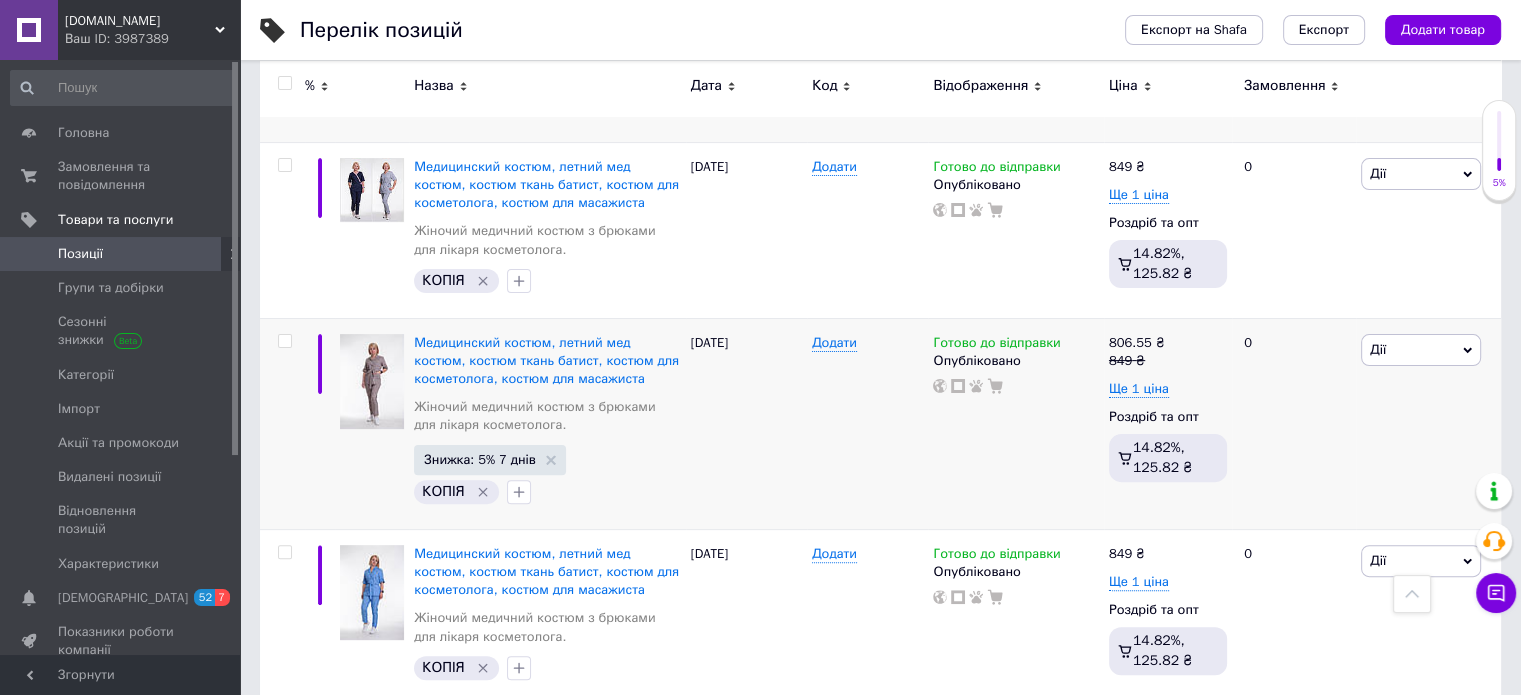click at bounding box center (1496, 541) 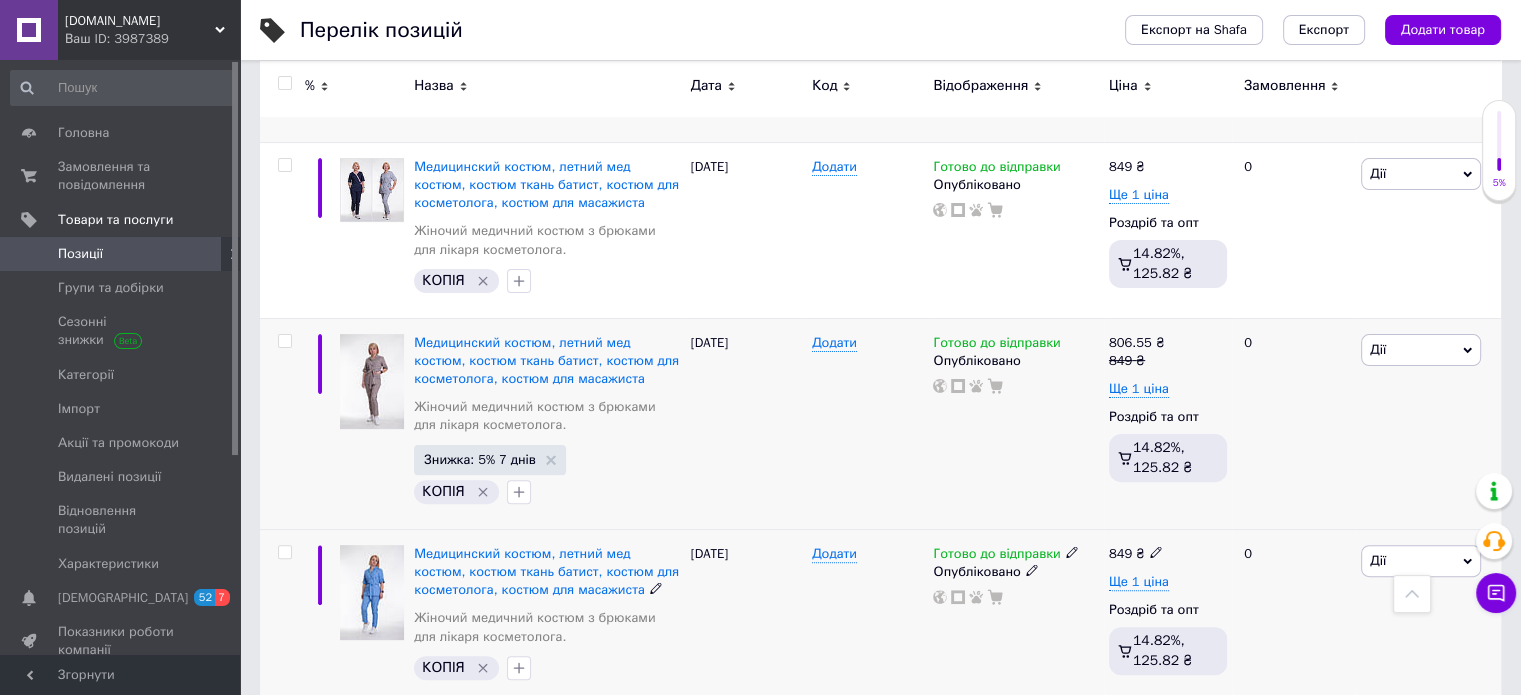 click 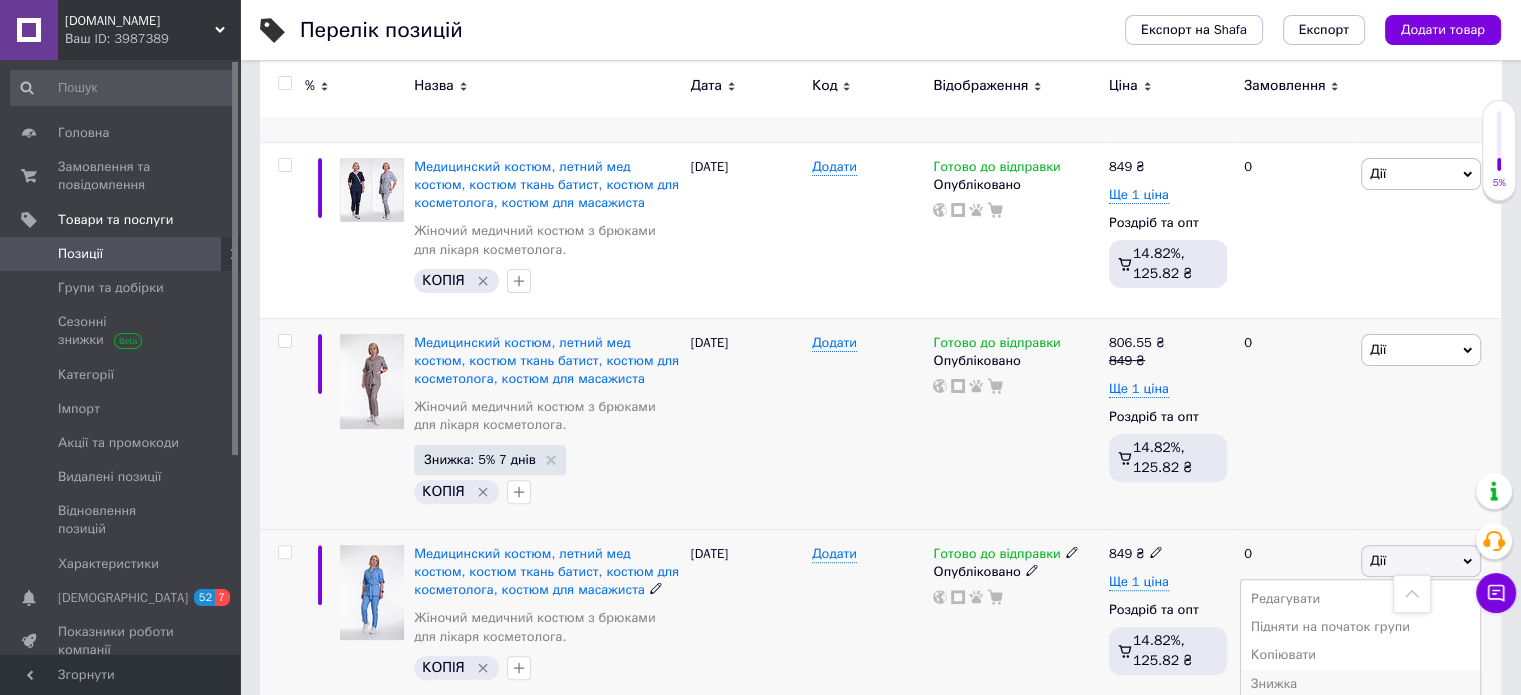 click on "Знижка" at bounding box center (1360, 684) 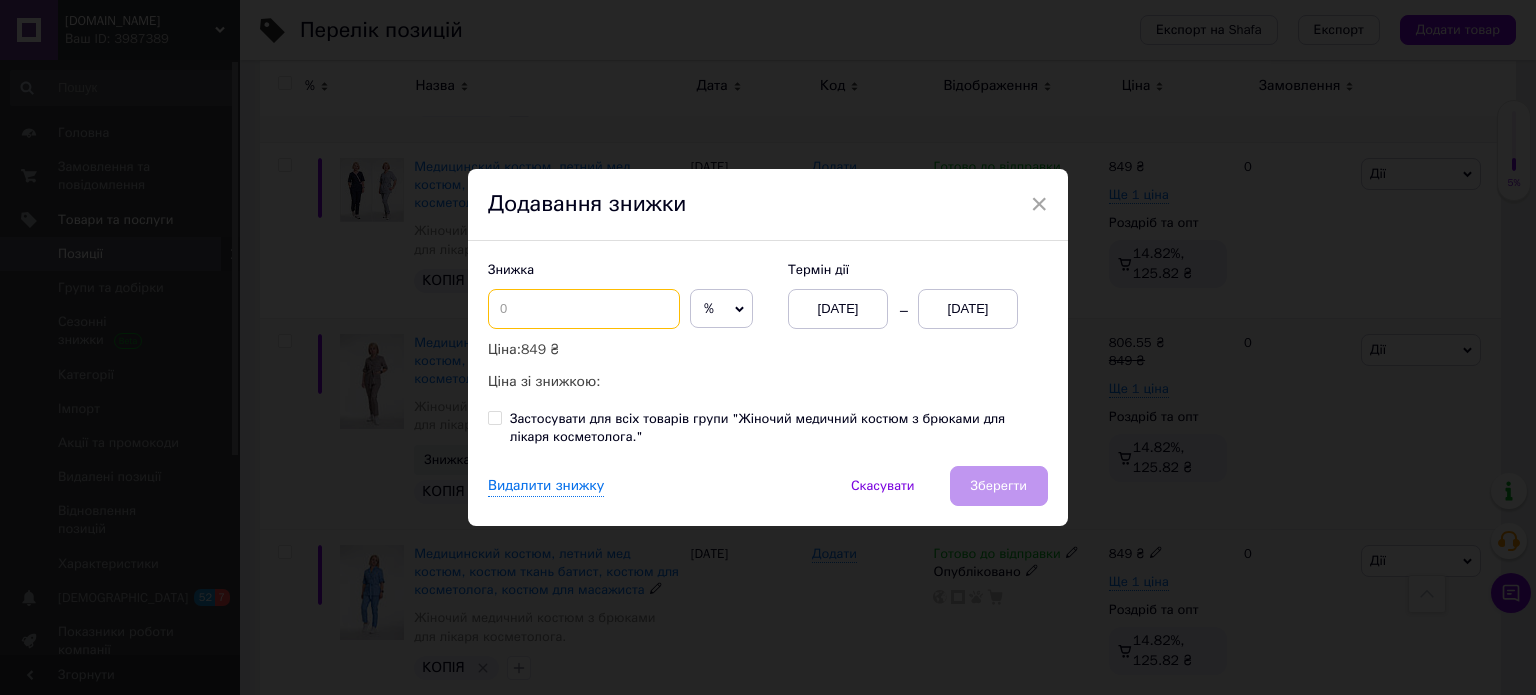 click at bounding box center [584, 309] 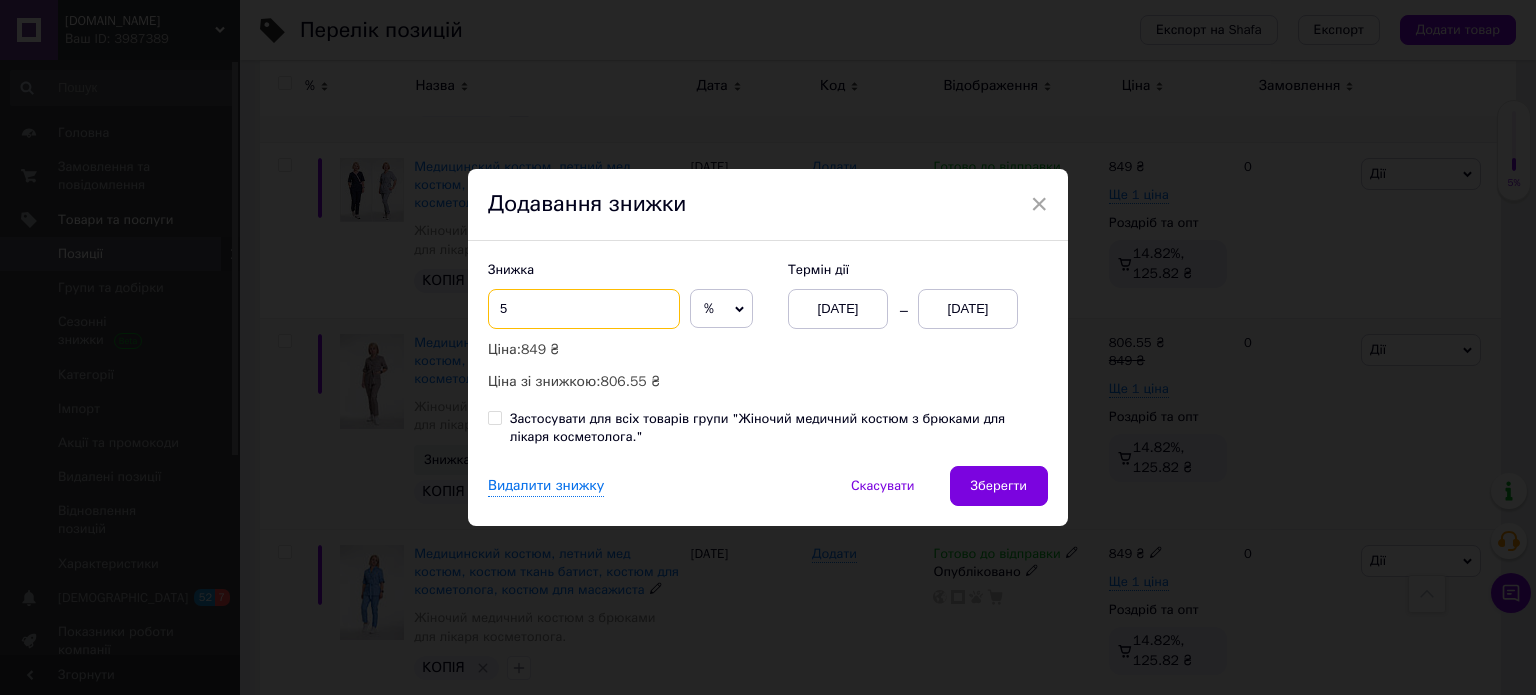 type on "5" 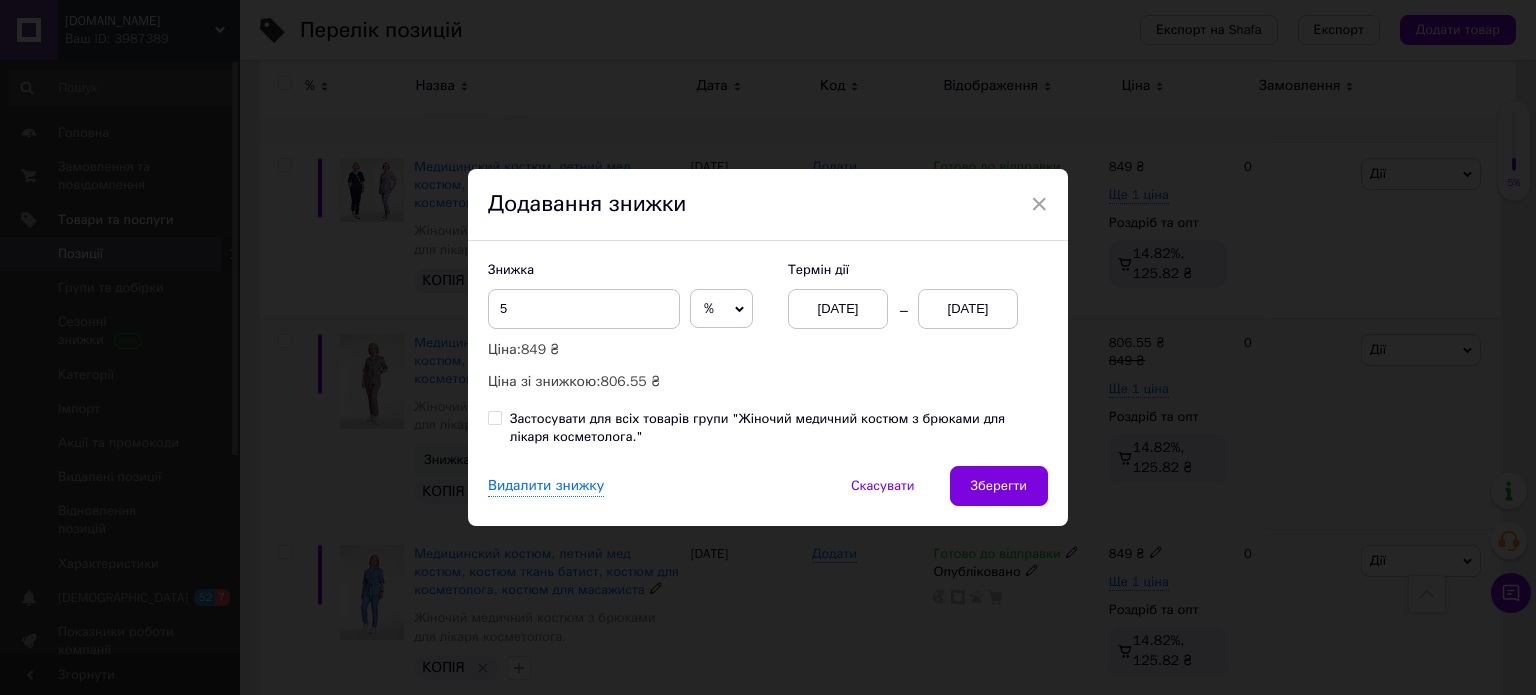 click on "[DATE]" at bounding box center (968, 309) 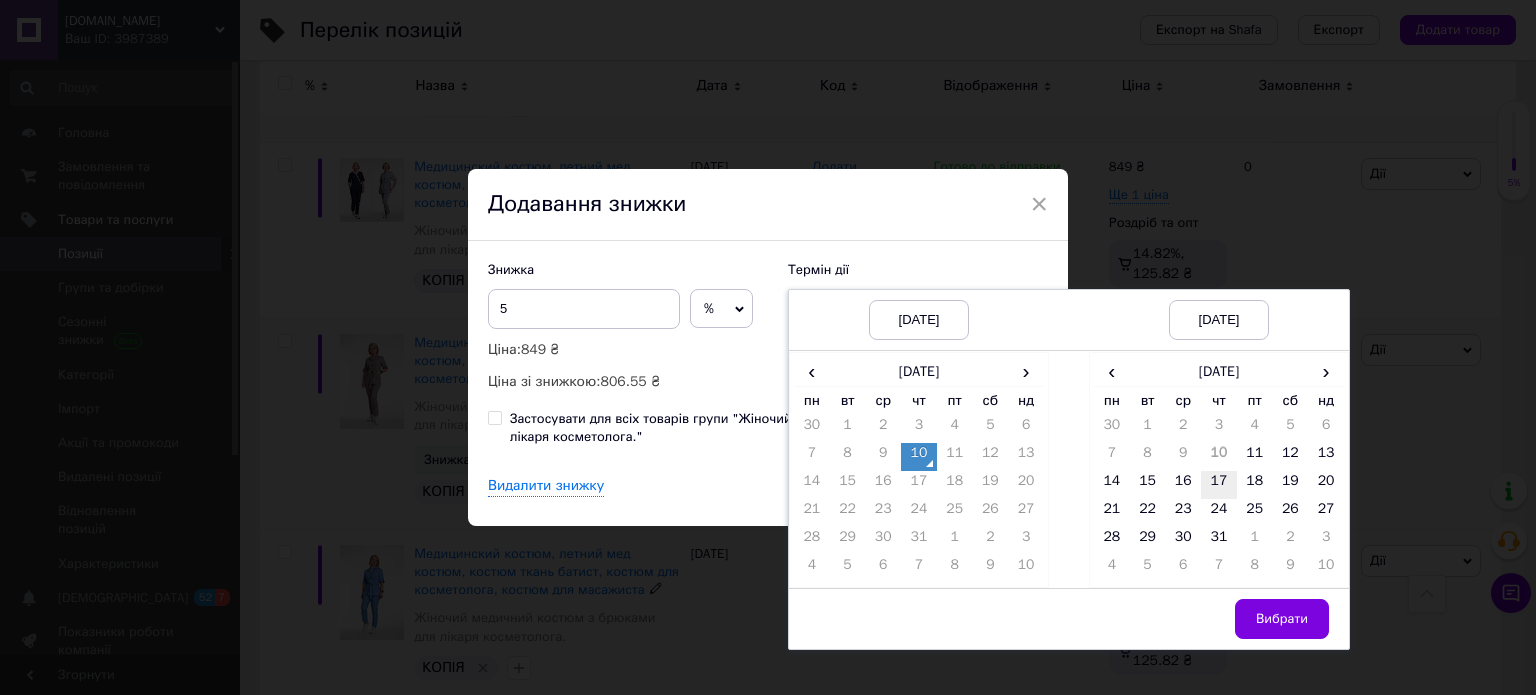 click on "17" at bounding box center [1219, 485] 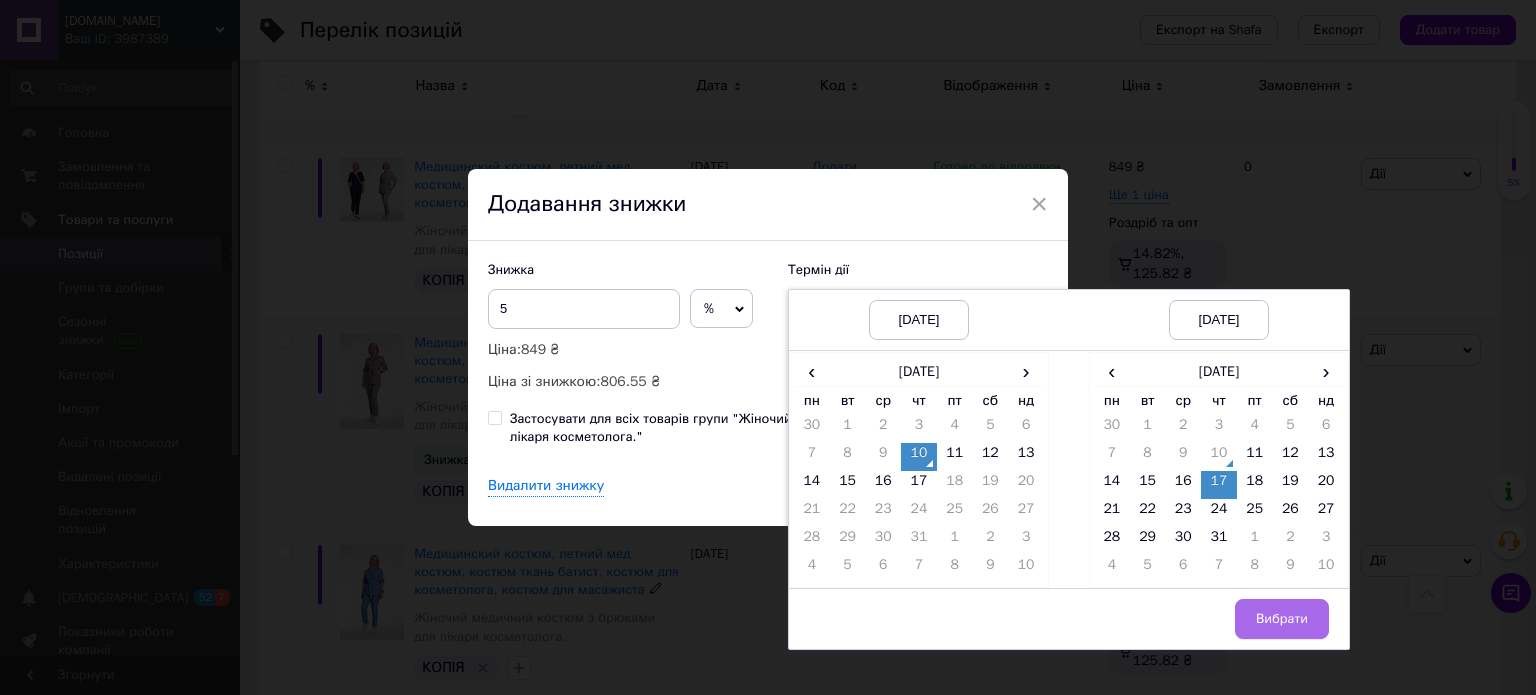 click on "Вибрати" at bounding box center [1282, 619] 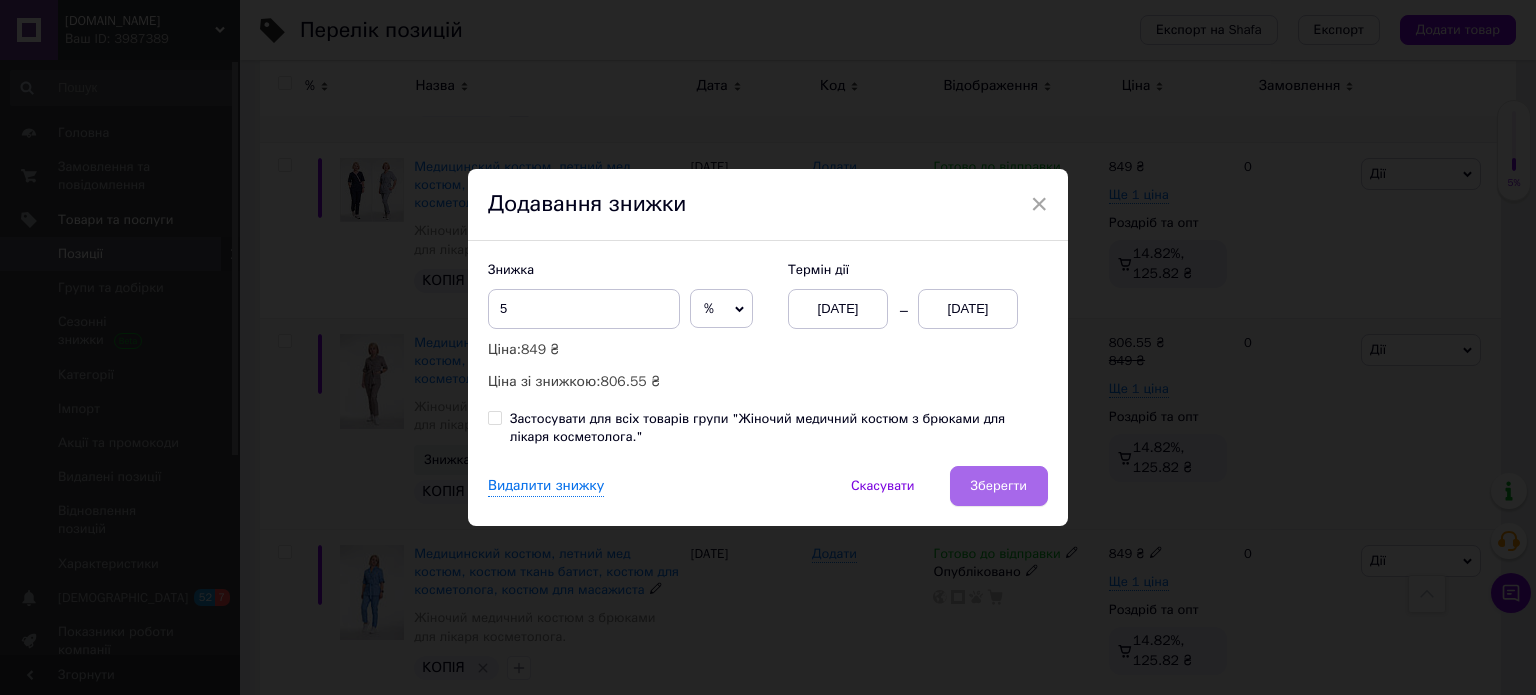 click on "Зберегти" at bounding box center [999, 486] 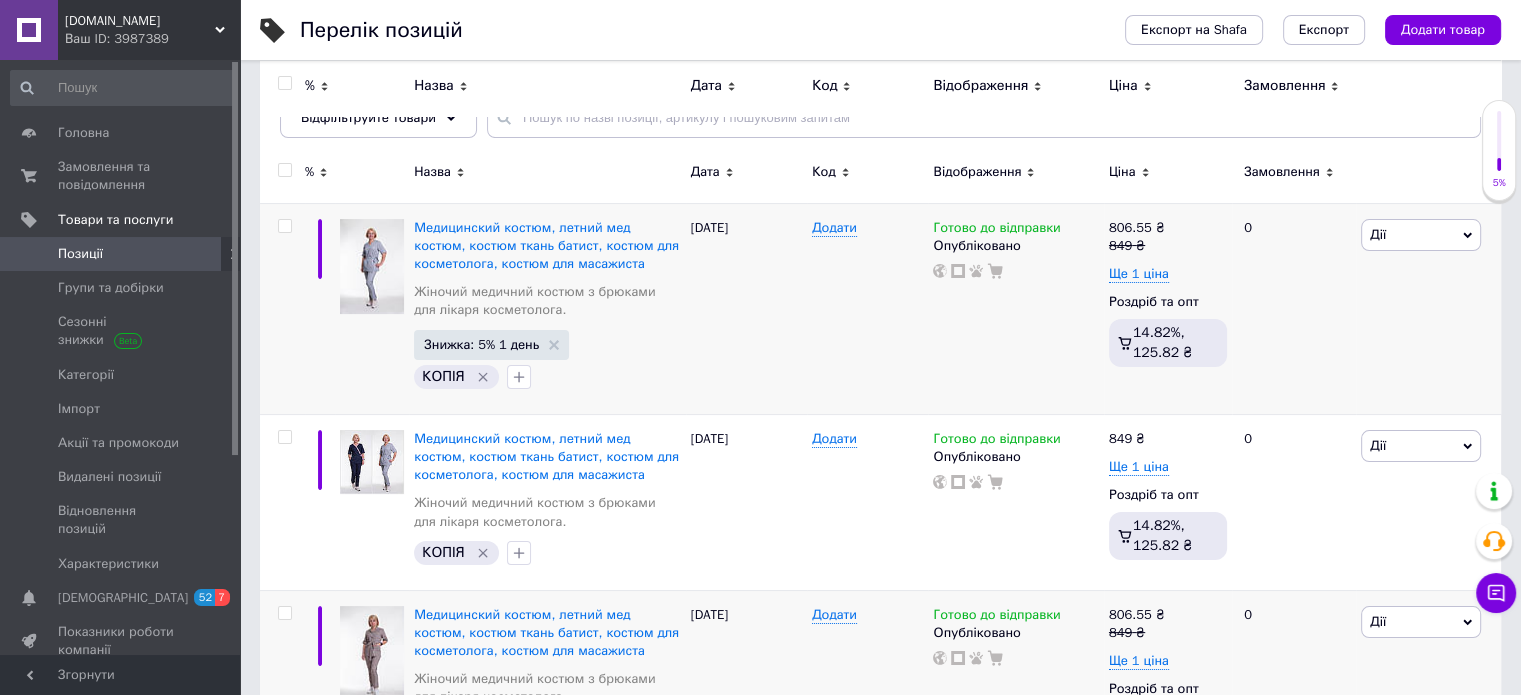 scroll, scrollTop: 0, scrollLeft: 0, axis: both 